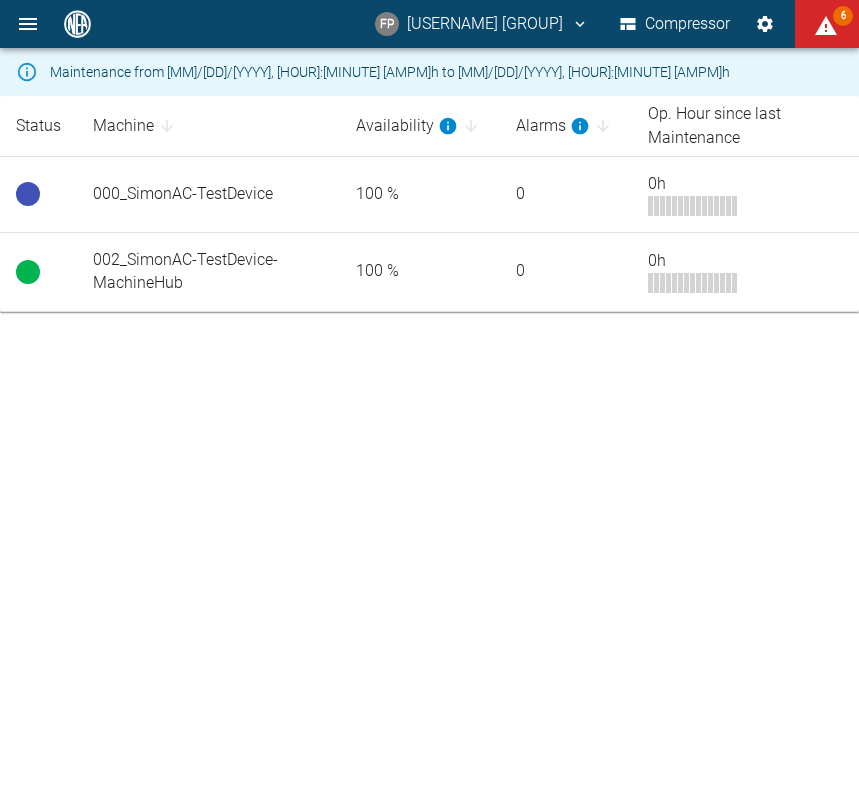 scroll, scrollTop: 0, scrollLeft: 0, axis: both 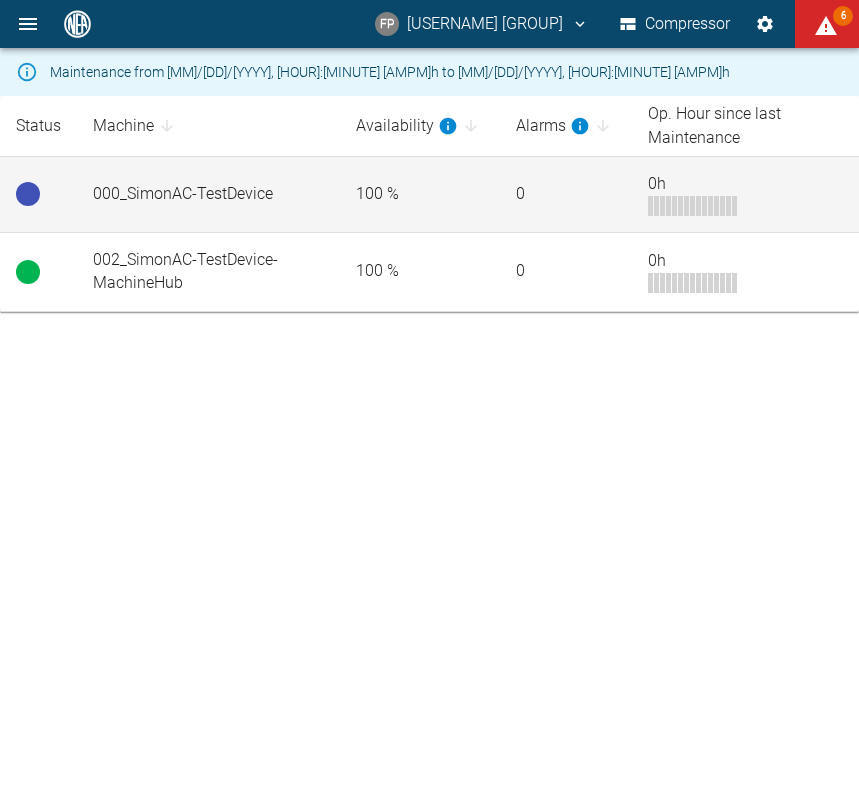 click on "000_SimonAC-TestDevice" at bounding box center (208, 195) 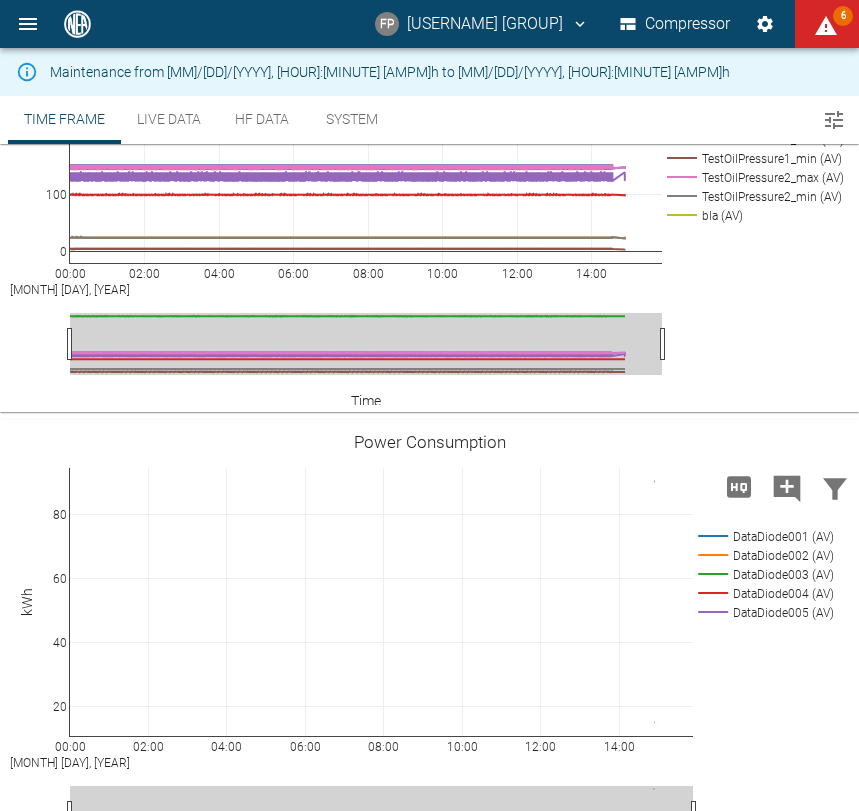 scroll, scrollTop: 1344, scrollLeft: 0, axis: vertical 